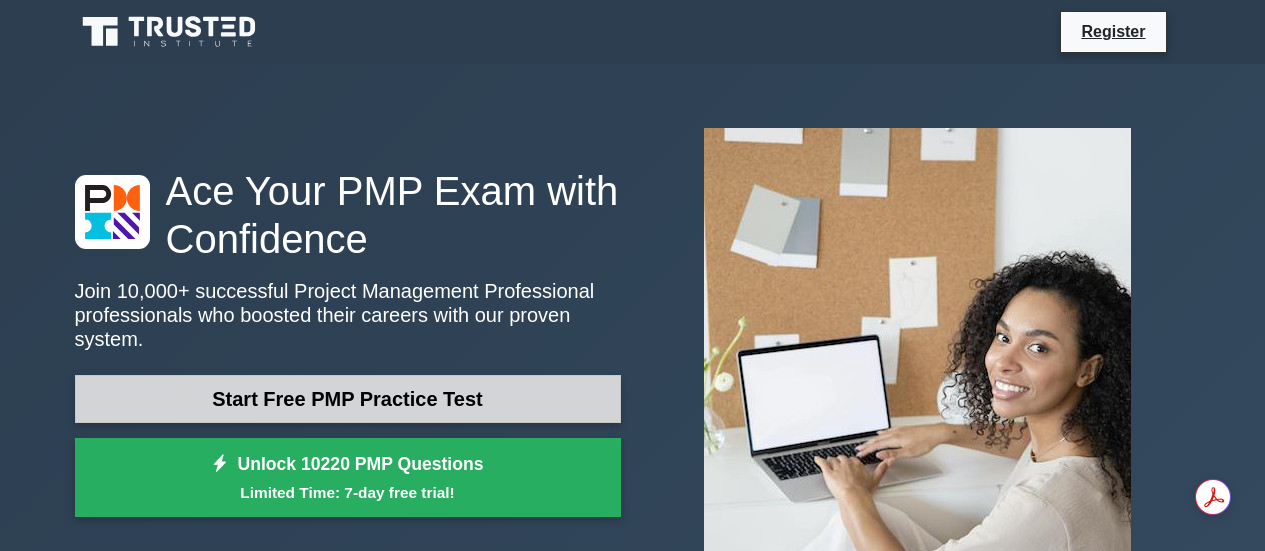 scroll, scrollTop: 100, scrollLeft: 0, axis: vertical 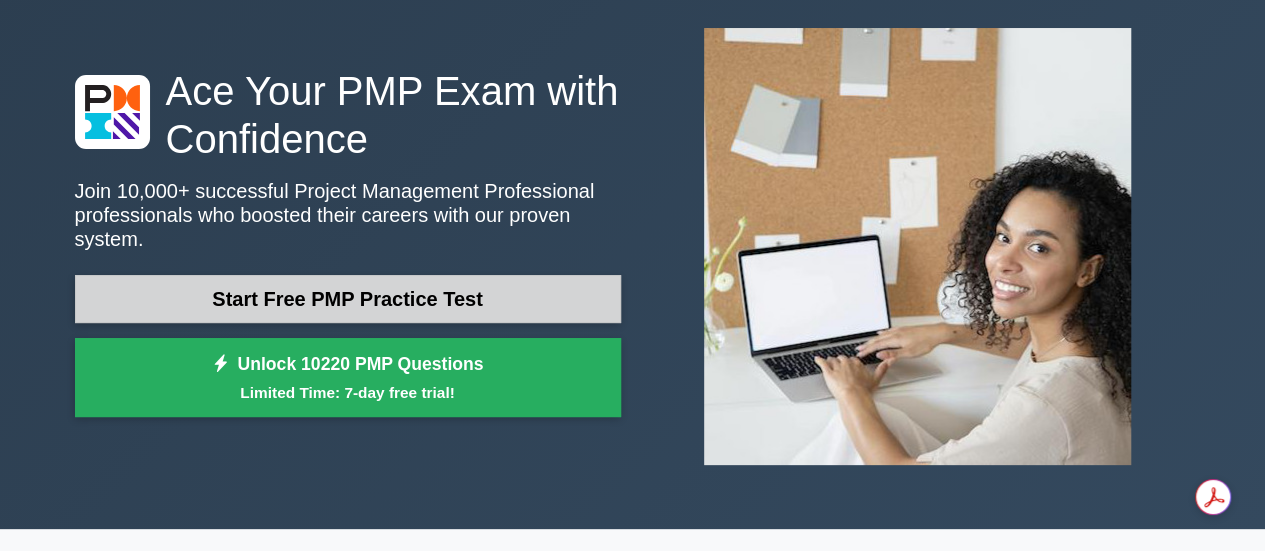 click on "Start Free PMP Practice Test" at bounding box center [348, 299] 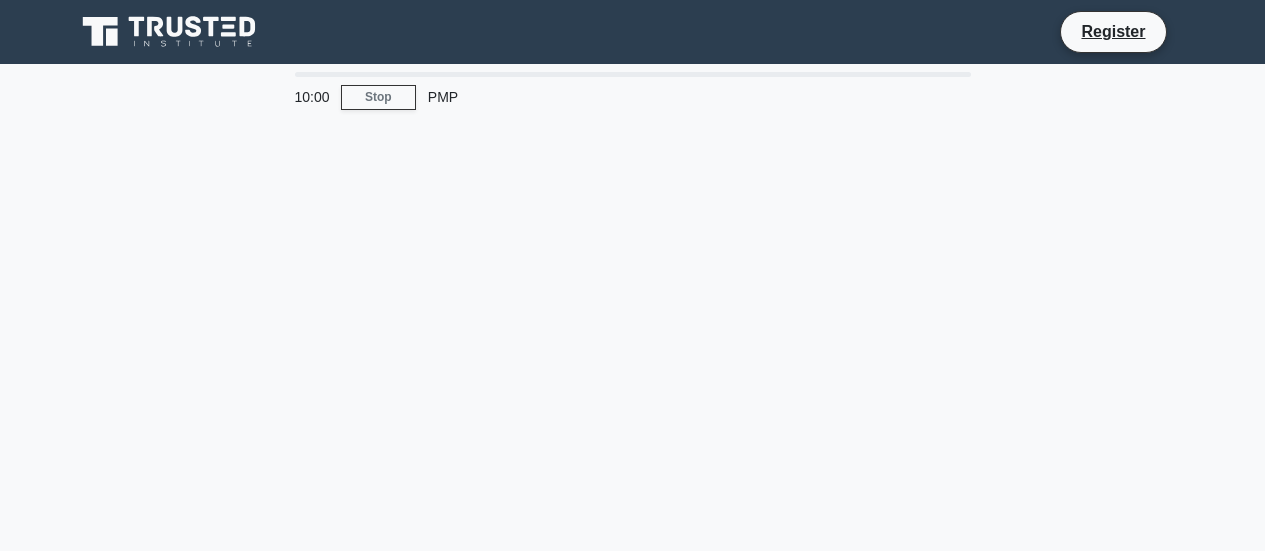 scroll, scrollTop: 0, scrollLeft: 0, axis: both 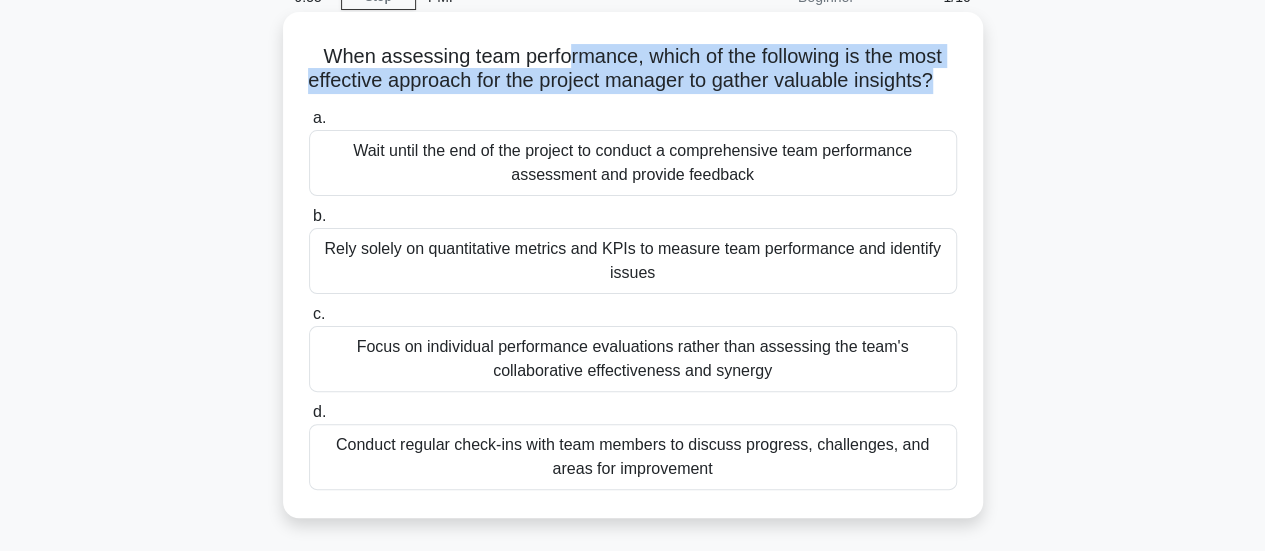 drag, startPoint x: 560, startPoint y: 69, endPoint x: 956, endPoint y: 78, distance: 396.10226 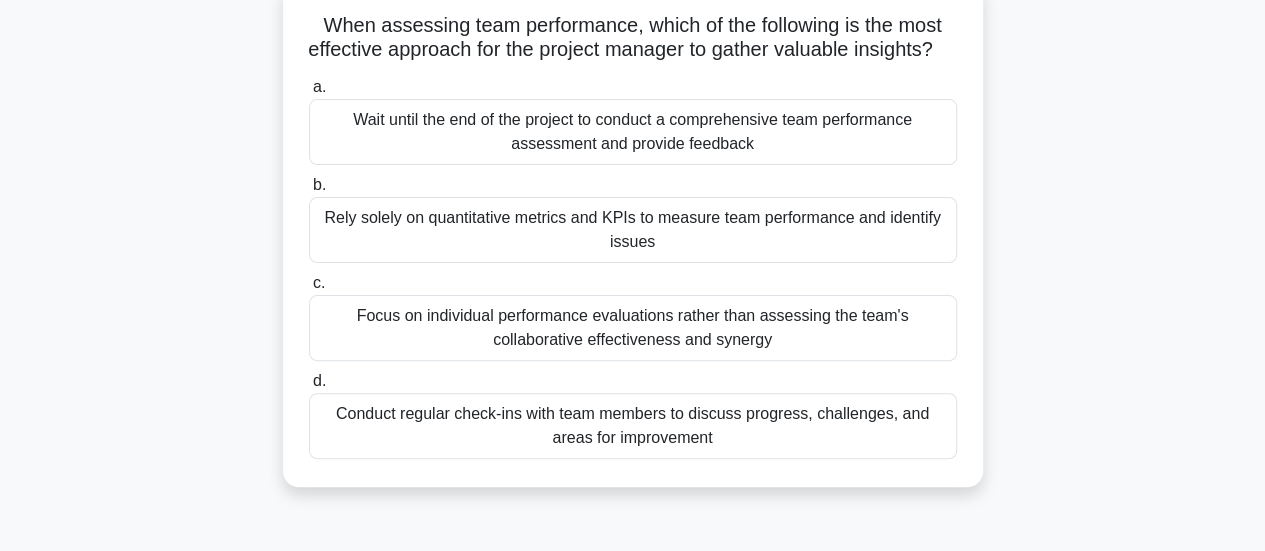 scroll, scrollTop: 100, scrollLeft: 0, axis: vertical 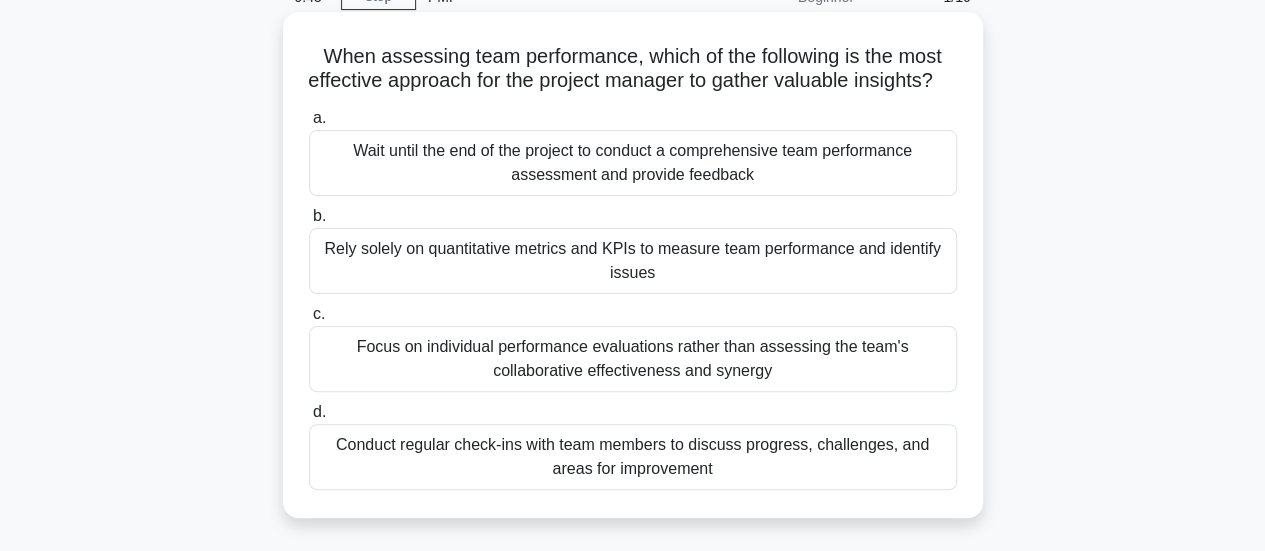 click on "Conduct regular check-ins with team members to discuss progress, challenges, and areas for improvement" at bounding box center [633, 457] 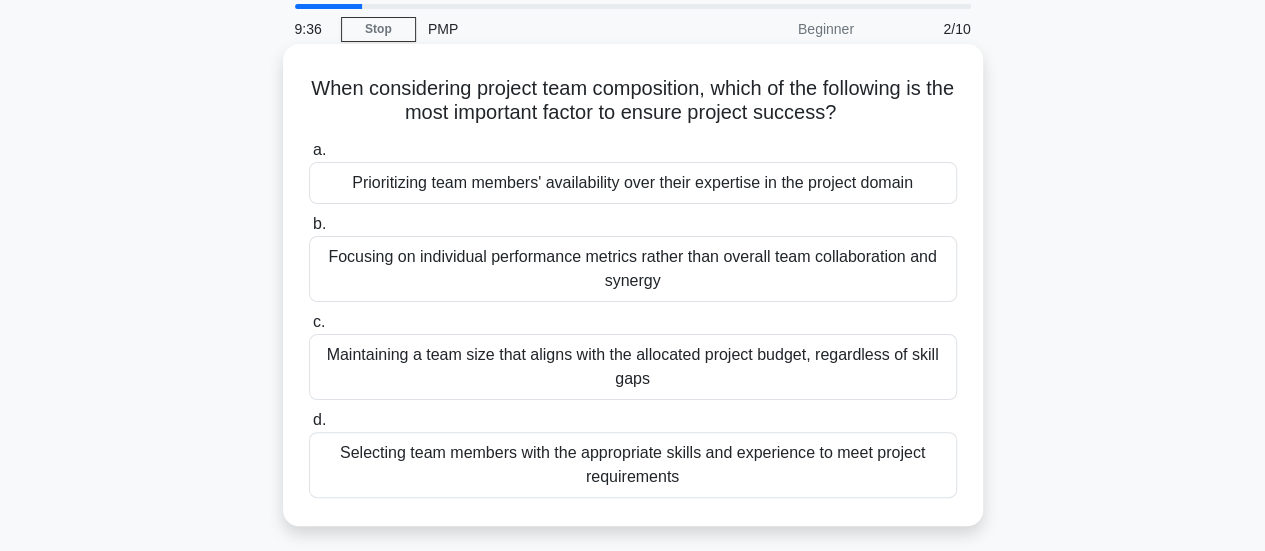 scroll, scrollTop: 100, scrollLeft: 0, axis: vertical 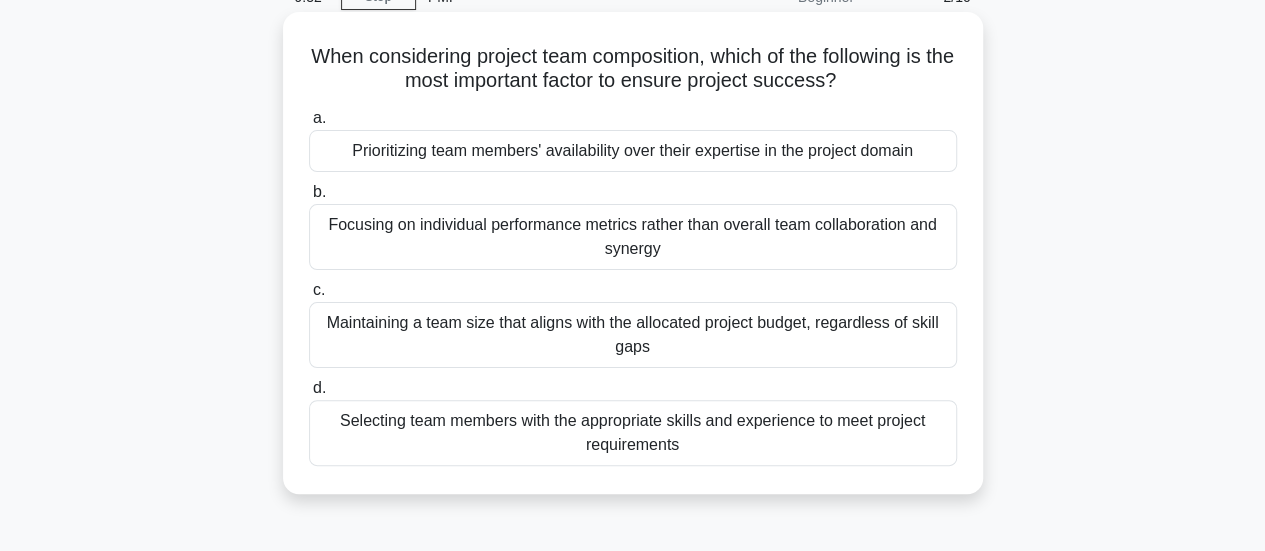 drag, startPoint x: 547, startPoint y: 87, endPoint x: 860, endPoint y: 79, distance: 313.10223 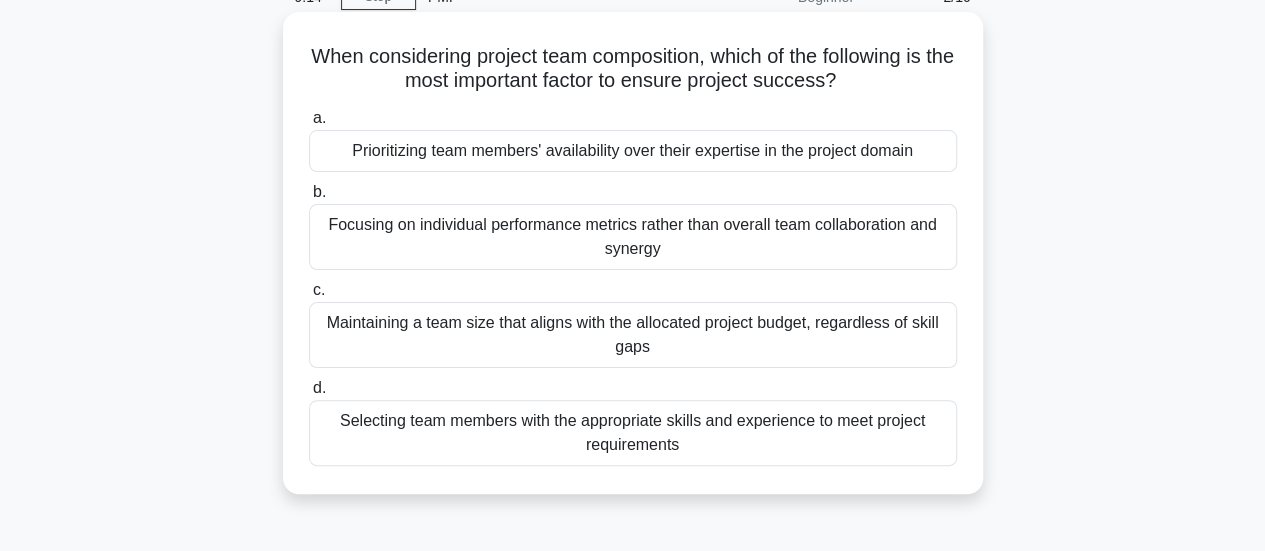 click on "Selecting team members with the appropriate skills and experience to meet project requirements" at bounding box center (633, 433) 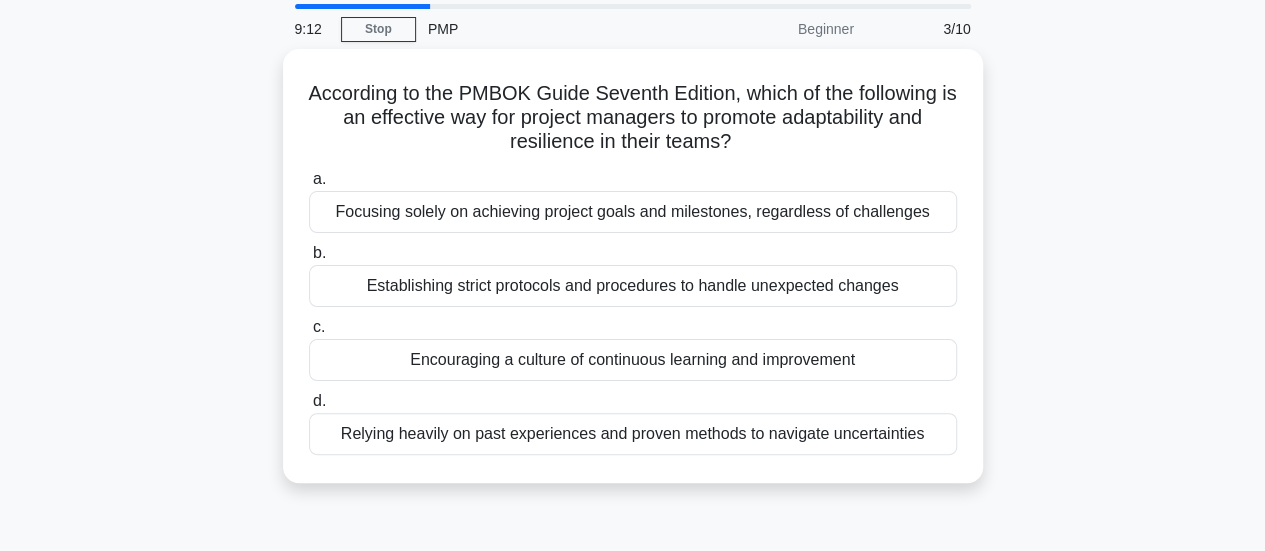 scroll, scrollTop: 100, scrollLeft: 0, axis: vertical 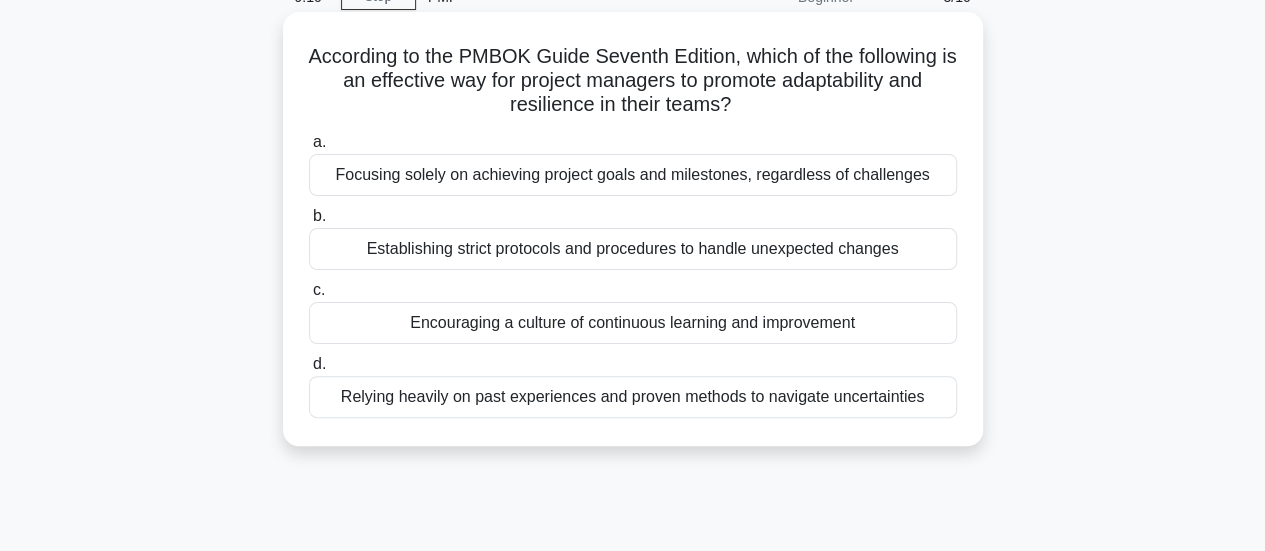 drag, startPoint x: 636, startPoint y: 53, endPoint x: 838, endPoint y: 103, distance: 208.09613 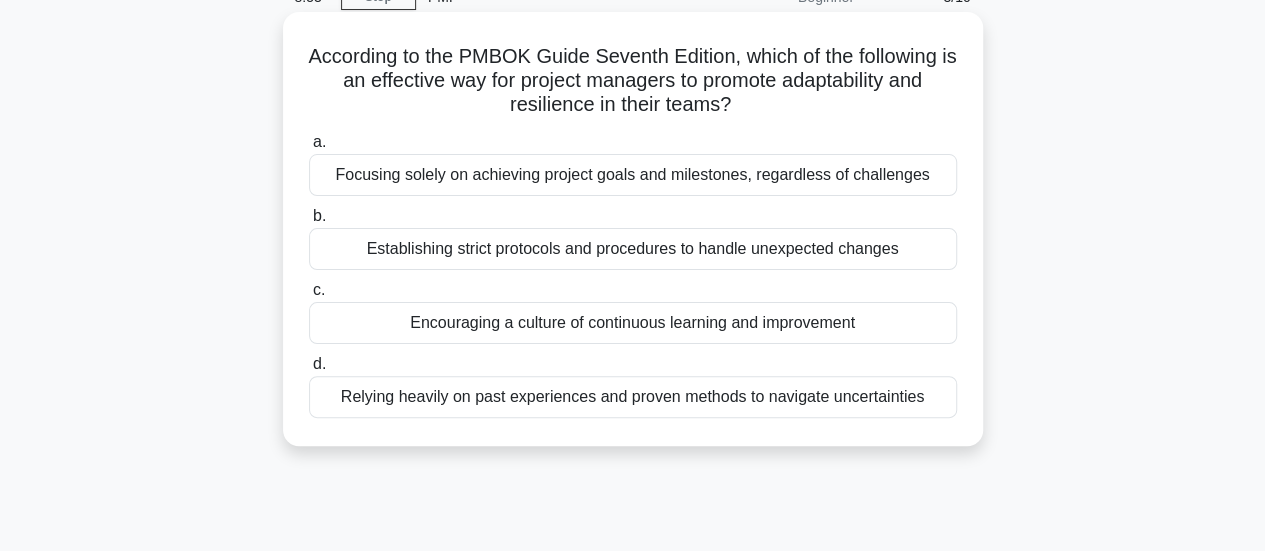 click on "Encouraging a culture of continuous learning and improvement" at bounding box center [633, 323] 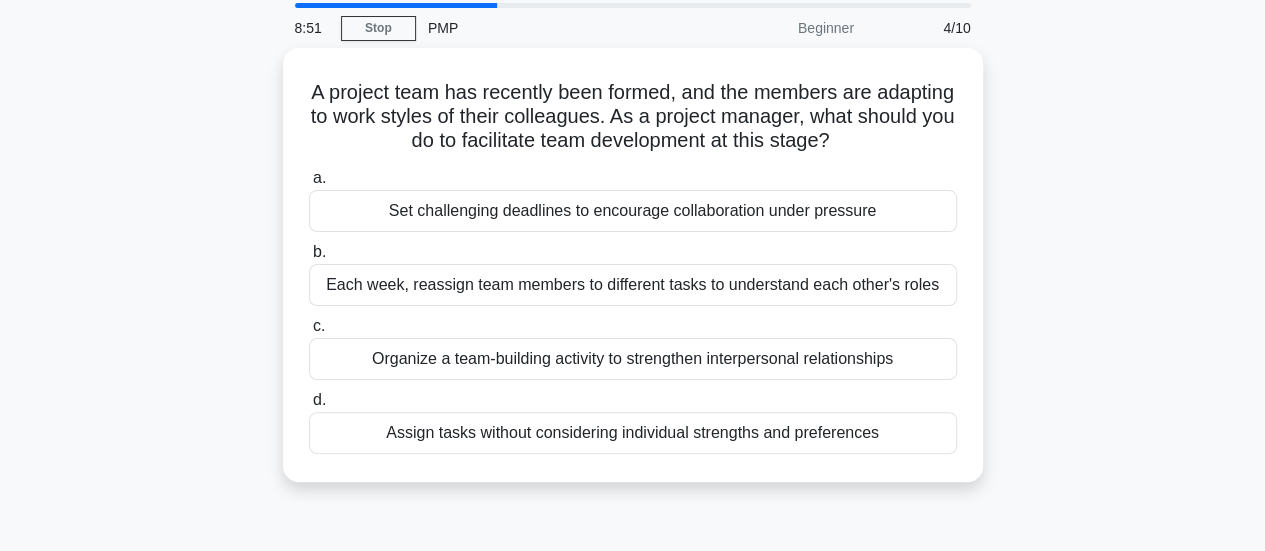 scroll, scrollTop: 100, scrollLeft: 0, axis: vertical 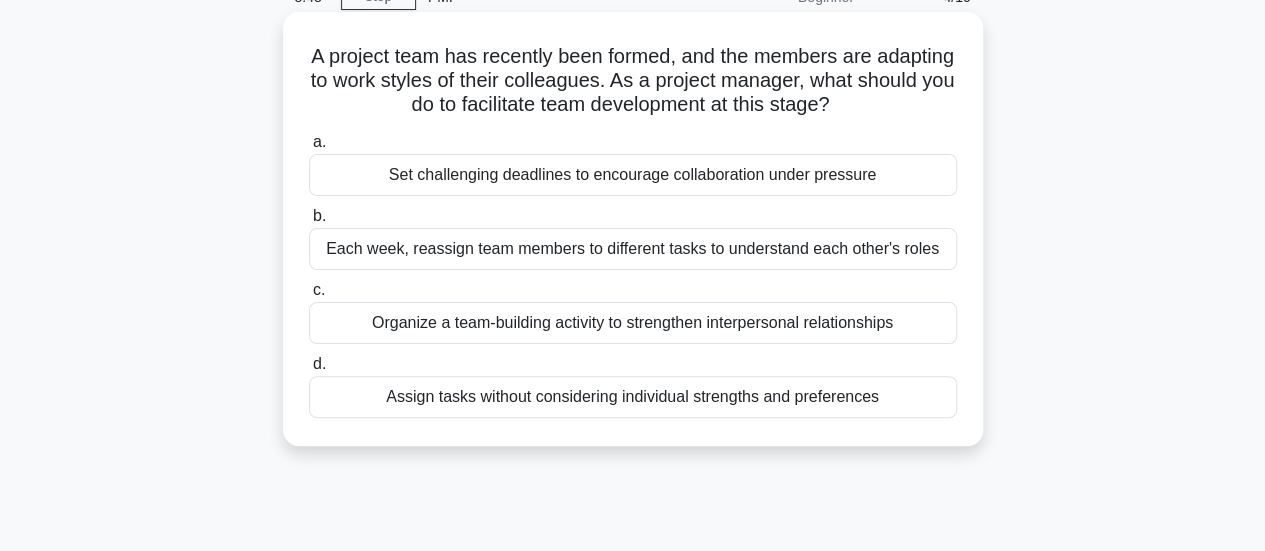 drag, startPoint x: 590, startPoint y: 63, endPoint x: 925, endPoint y: 109, distance: 338.14346 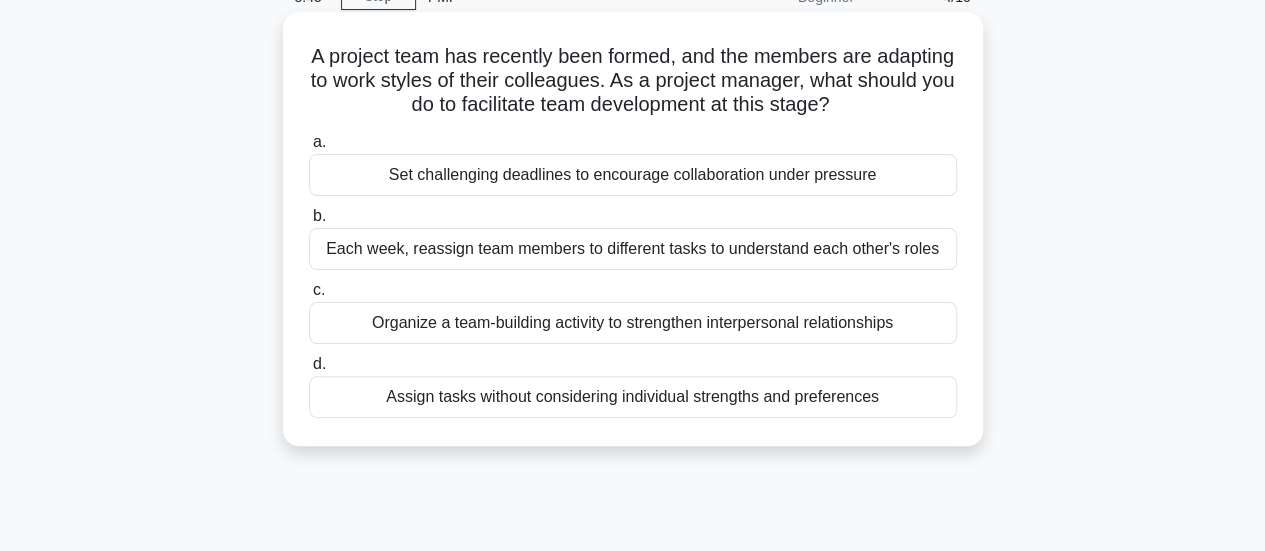 drag, startPoint x: 456, startPoint y: 112, endPoint x: 960, endPoint y: 111, distance: 504.001 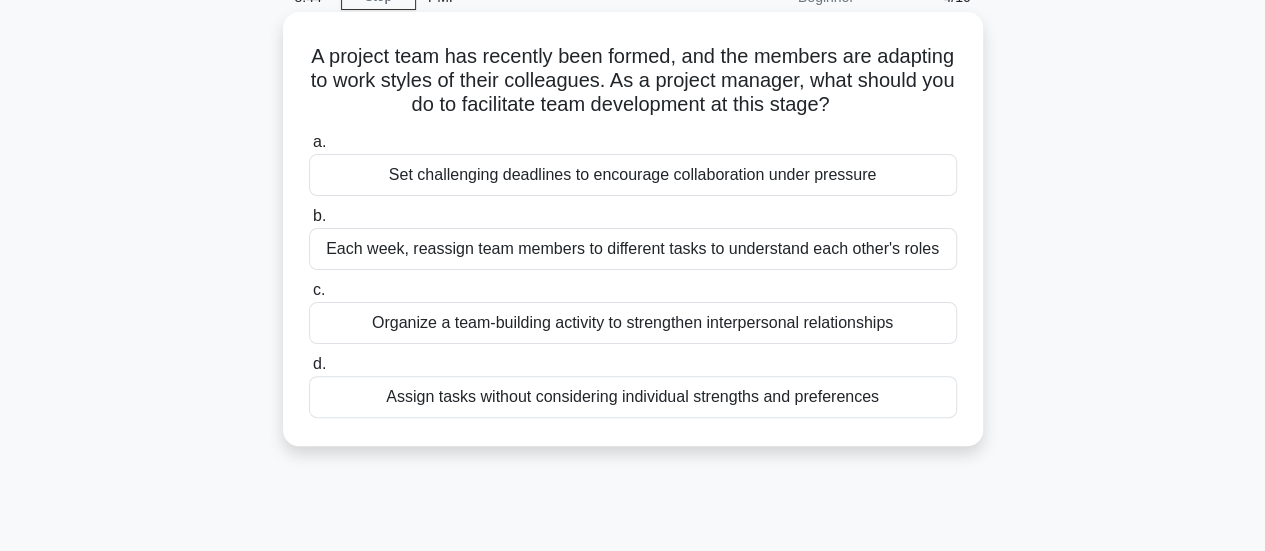 click on "A project team has recently been formed, and the members are adapting to work styles of their colleagues. As a project manager, what should you do to facilitate team development at this stage?
.spinner_0XTQ{transform-origin:center;animation:spinner_y6GP .75s linear infinite}@keyframes spinner_y6GP{100%{transform:rotate(360deg)}}
a.
Set challenging deadlines to encourage collaboration under pressure
b. c." at bounding box center [633, 229] 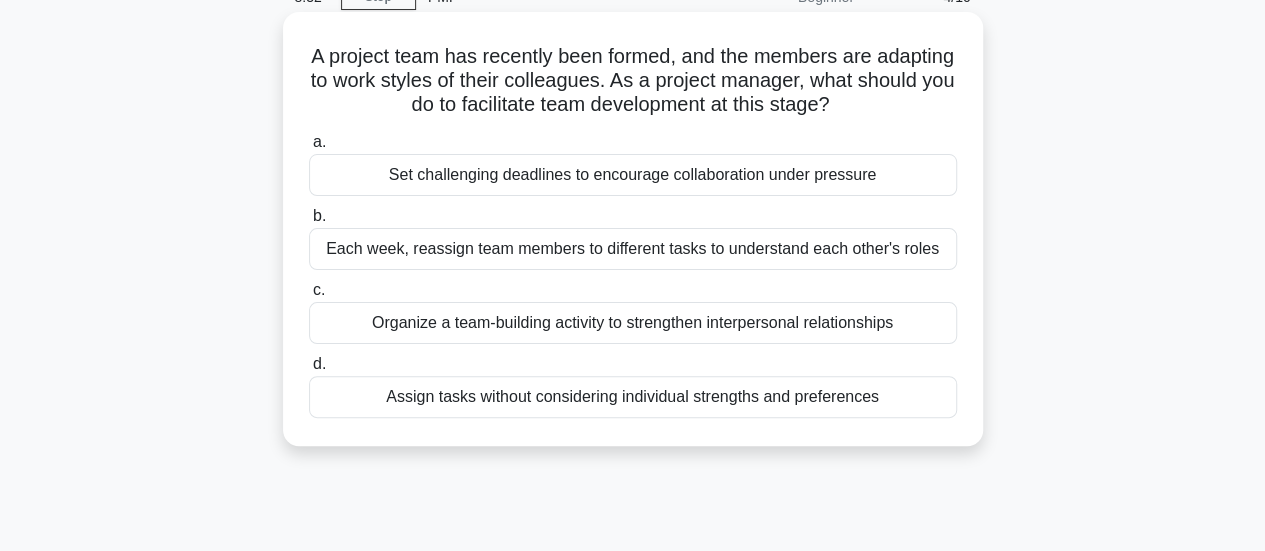 click on "Organize a team-building activity to strengthen interpersonal relationships" at bounding box center (633, 323) 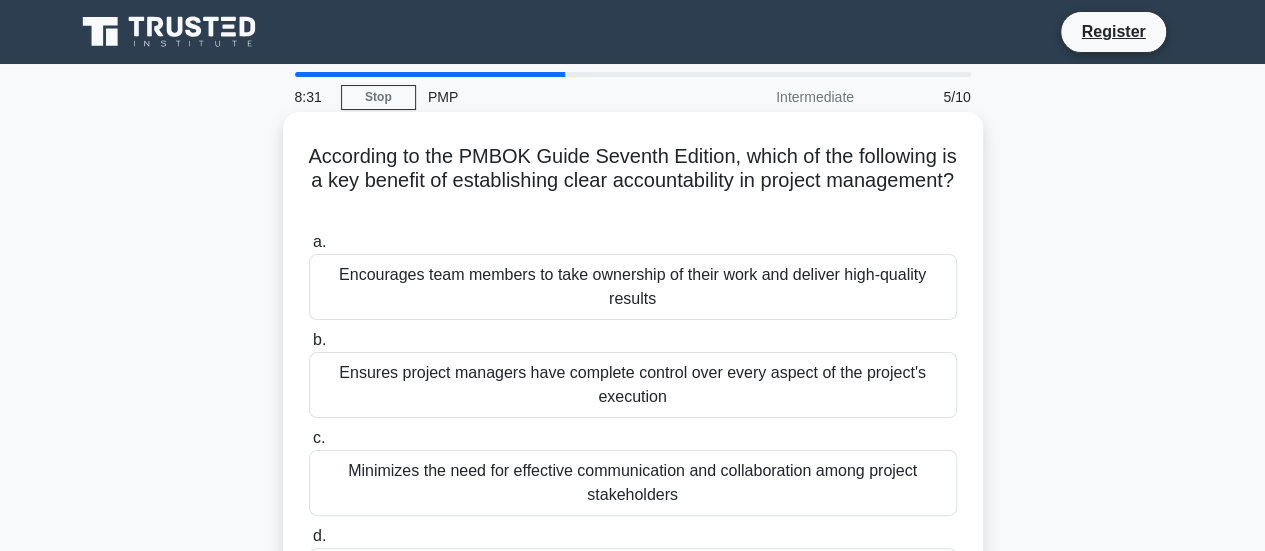 scroll, scrollTop: 100, scrollLeft: 0, axis: vertical 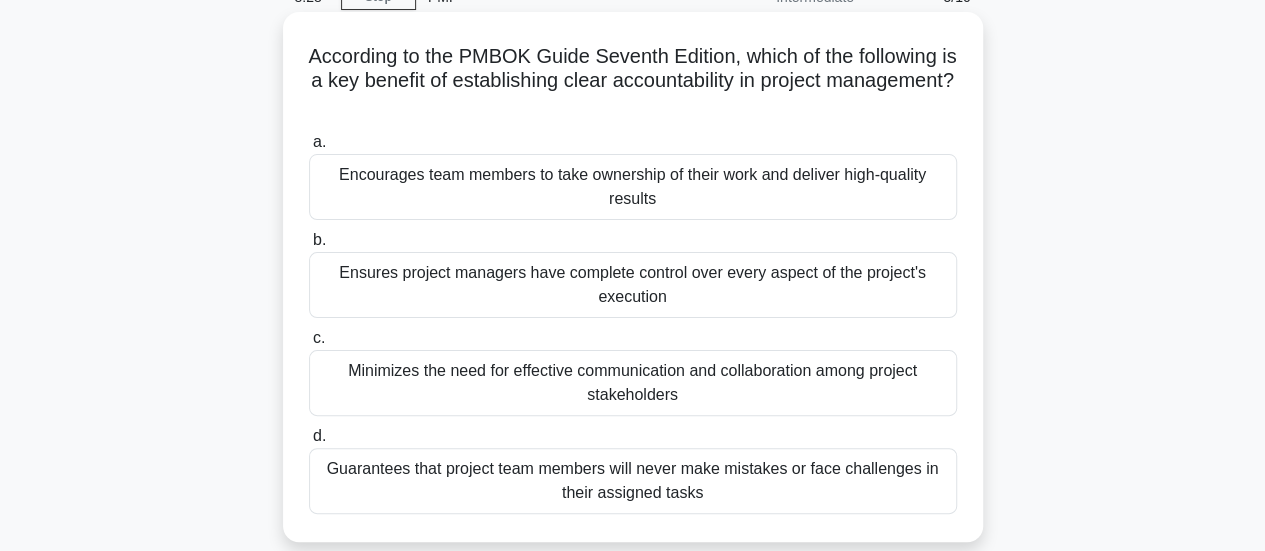 drag, startPoint x: 558, startPoint y: 69, endPoint x: 779, endPoint y: 105, distance: 223.91293 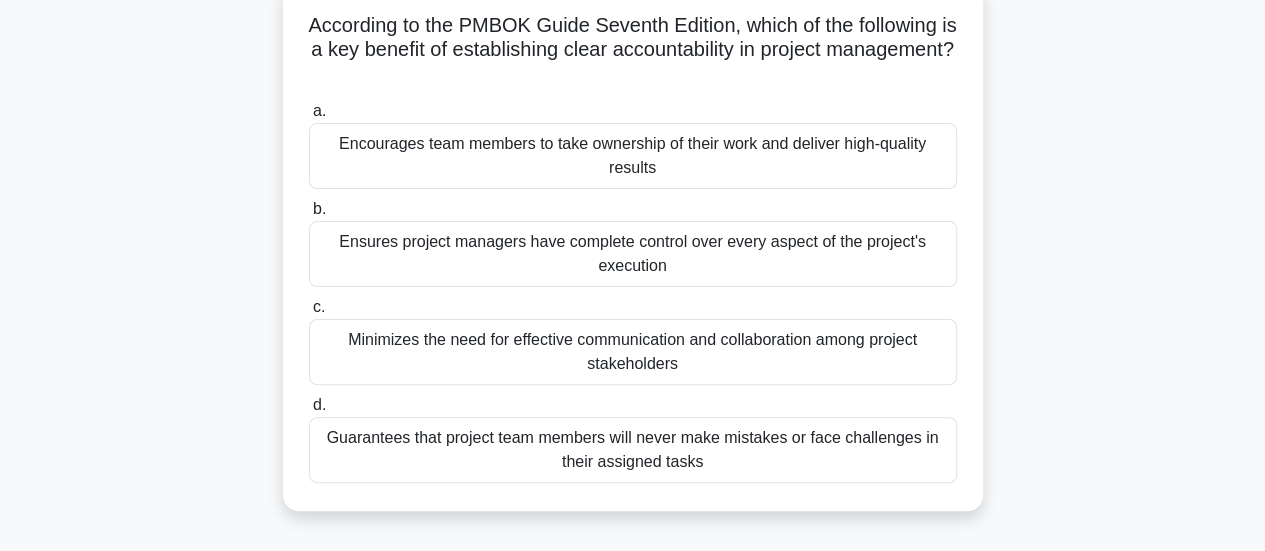 scroll, scrollTop: 100, scrollLeft: 0, axis: vertical 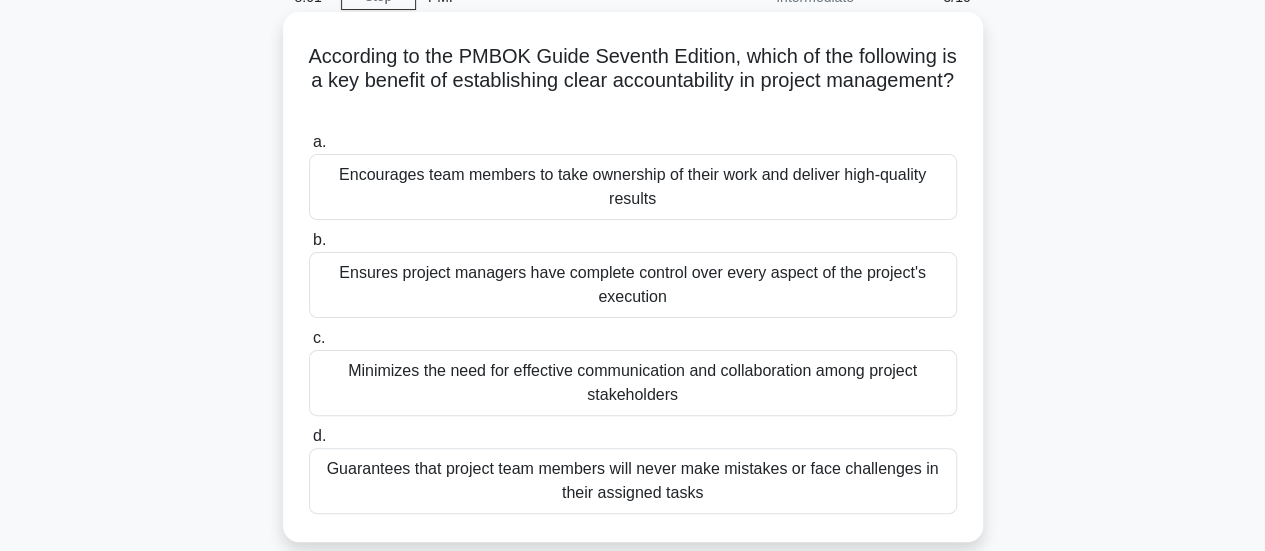 click on "Encourages team members to take ownership of their work and deliver high-quality results" at bounding box center [633, 187] 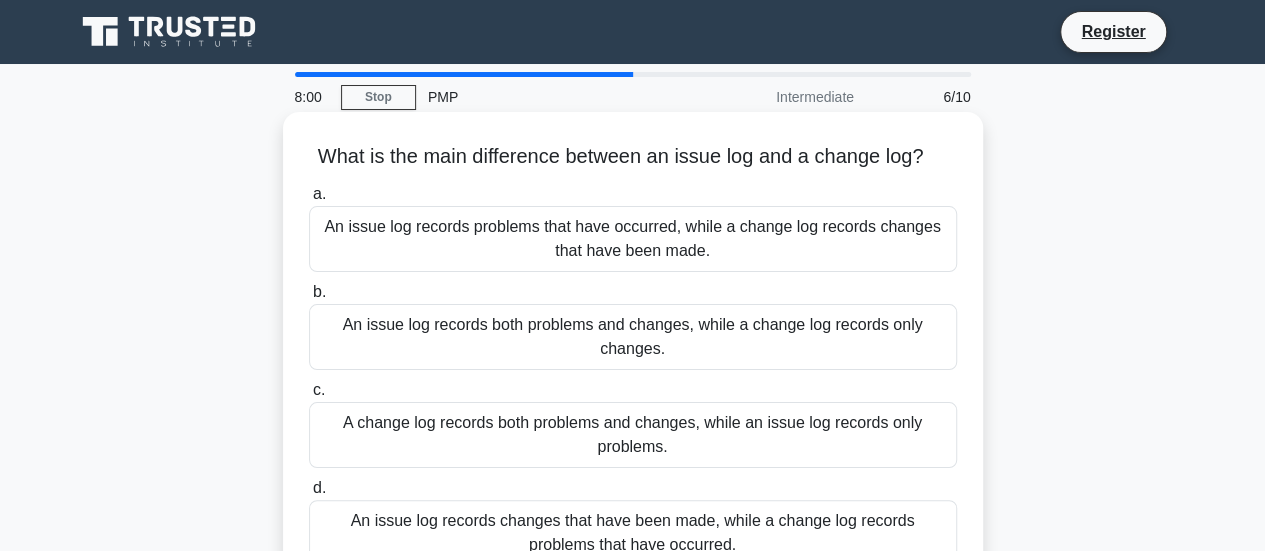 scroll, scrollTop: 100, scrollLeft: 0, axis: vertical 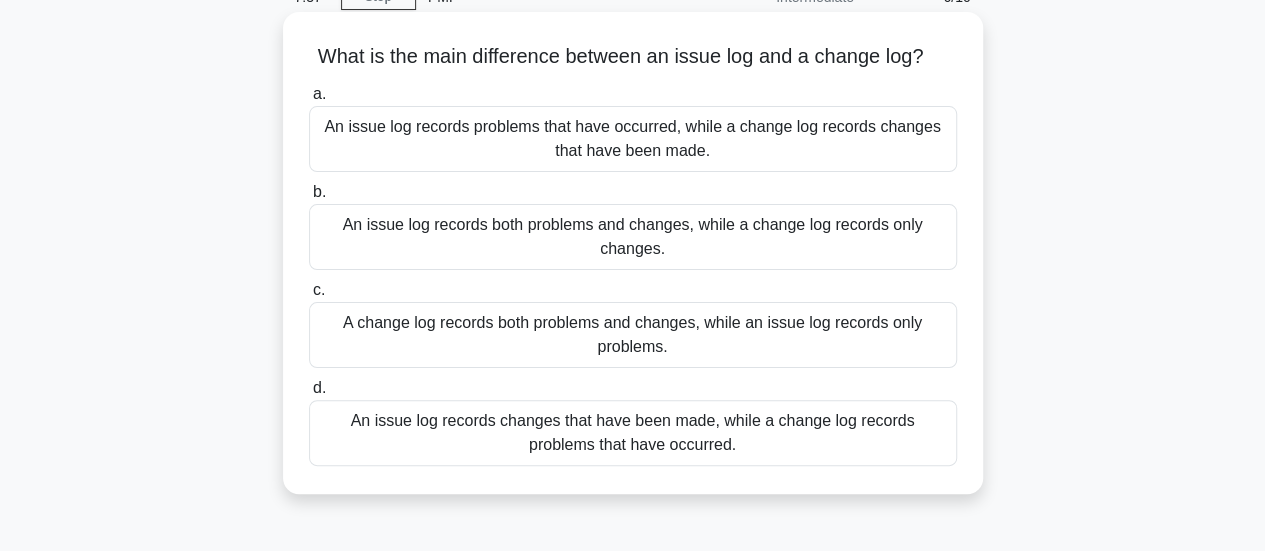 click on "A change log records both problems and changes, while an issue log records only problems." at bounding box center [633, 335] 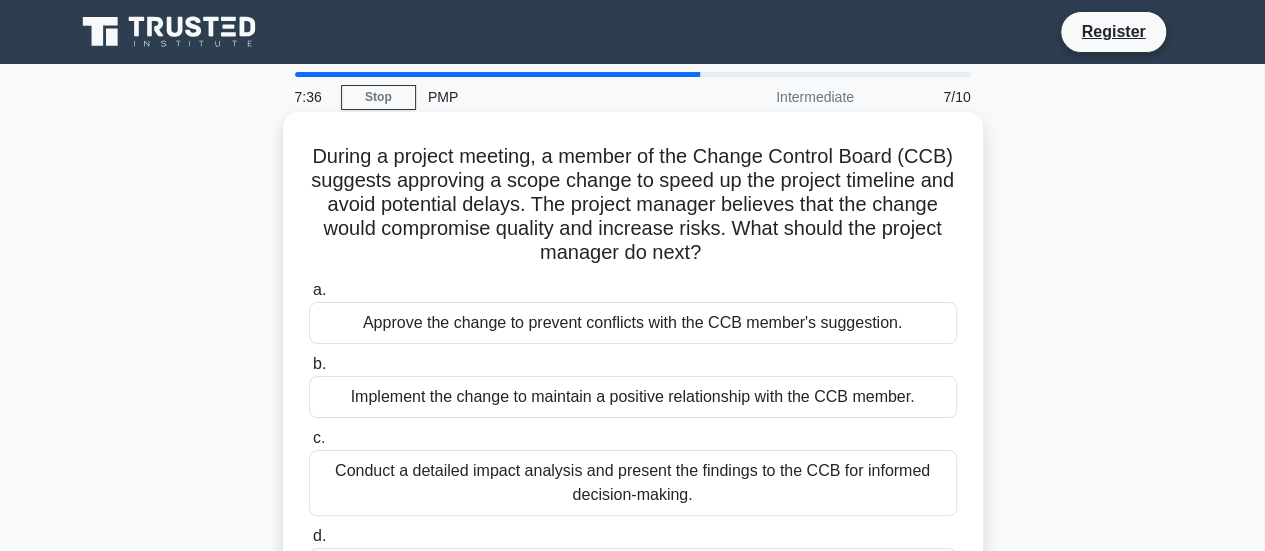 scroll, scrollTop: 100, scrollLeft: 0, axis: vertical 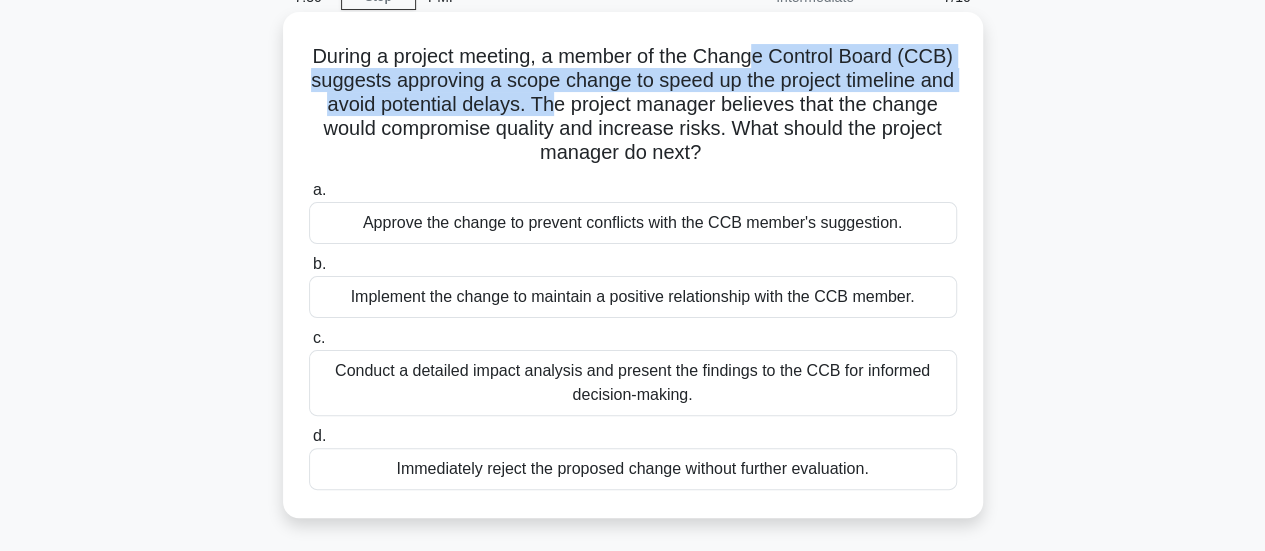 drag, startPoint x: 762, startPoint y: 61, endPoint x: 602, endPoint y: 108, distance: 166.7603 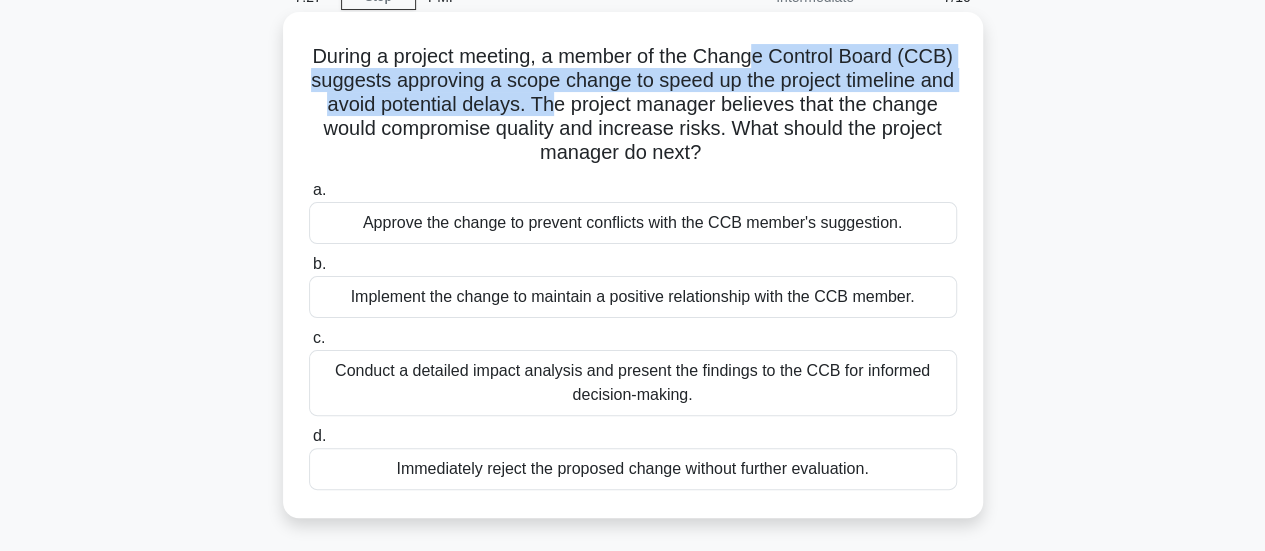 drag, startPoint x: 665, startPoint y: 107, endPoint x: 756, endPoint y: 157, distance: 103.8316 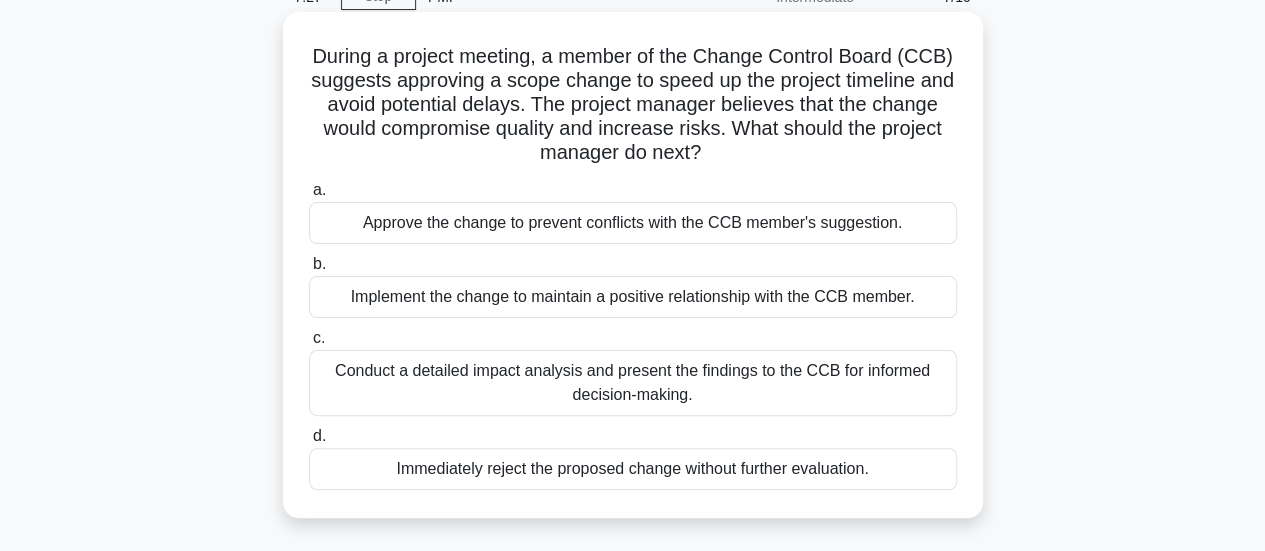click on ".spinner_0XTQ{transform-origin:center;animation:spinner_y6GP .75s linear infinite}@keyframes spinner_y6GP{100%{transform:rotate(360deg)}}" 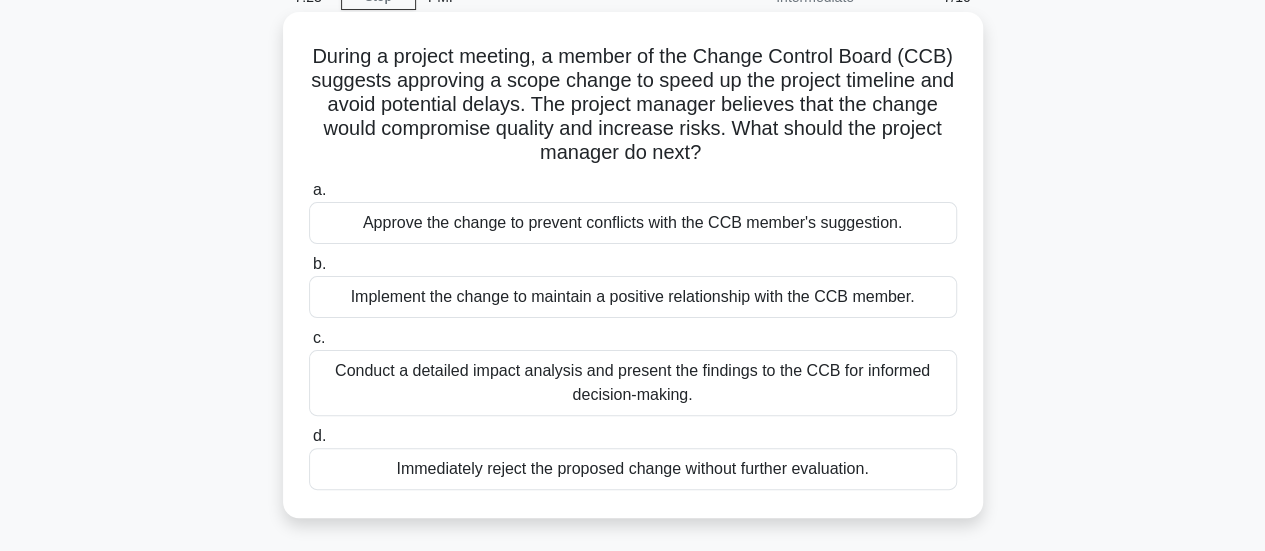 drag, startPoint x: 756, startPoint y: 157, endPoint x: 554, endPoint y: 108, distance: 207.85812 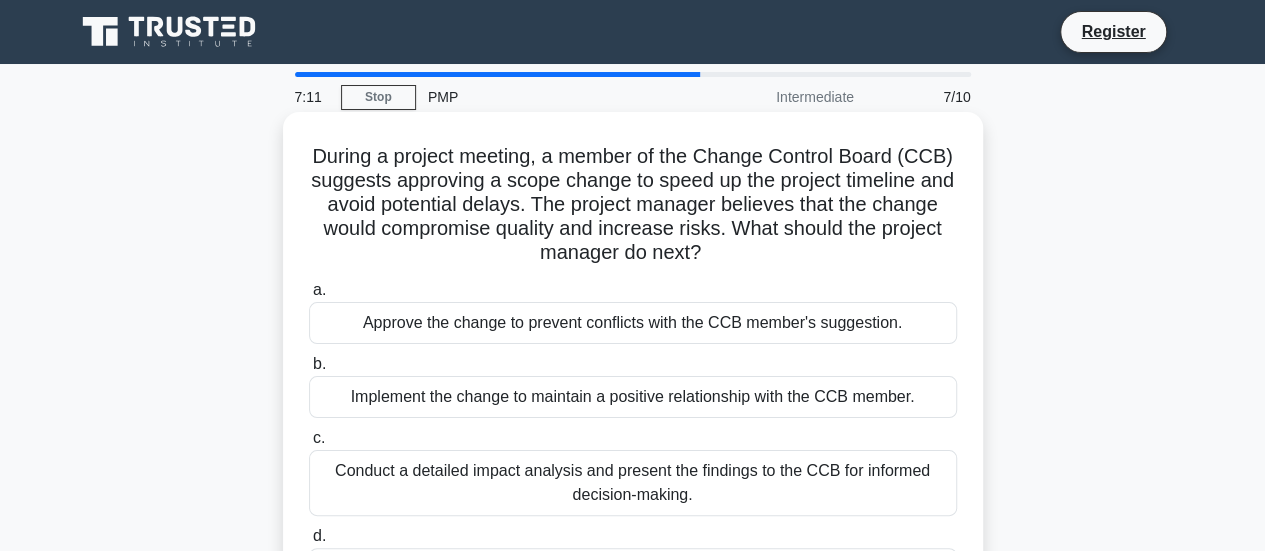 scroll, scrollTop: 100, scrollLeft: 0, axis: vertical 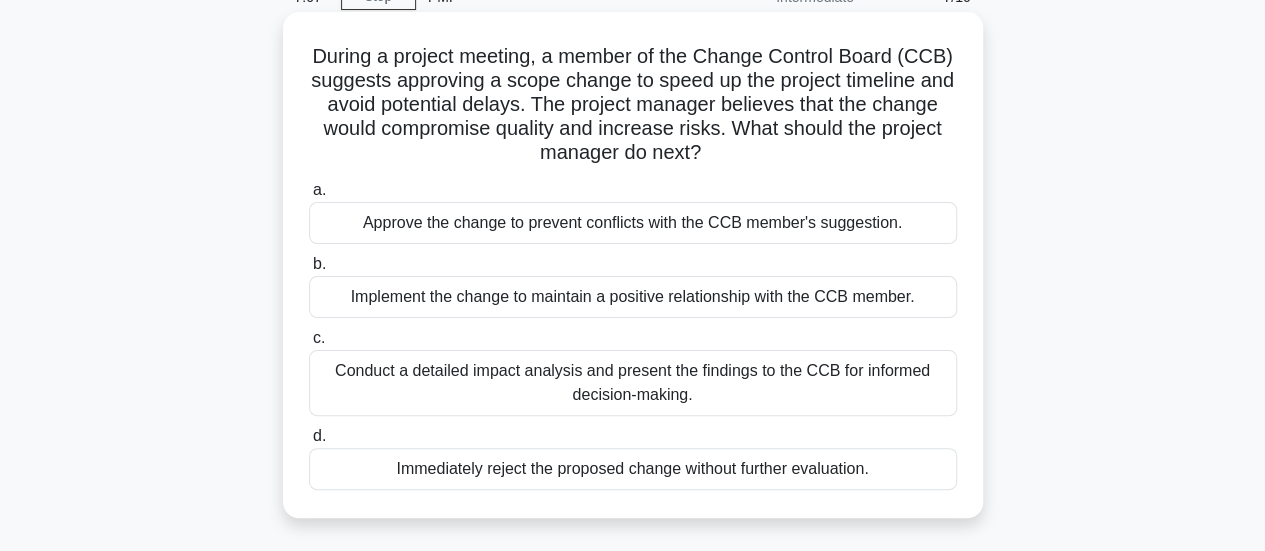 click on "During a project meeting, a member of the Change Control Board (CCB) suggests approving a scope change to speed up the project timeline and avoid potential delays. The project manager believes that the change would compromise quality and increase risks. What should the project manager do next?
.spinner_0XTQ{transform-origin:center;animation:spinner_y6GP .75s linear infinite}@keyframes spinner_y6GP{100%{transform:rotate(360deg)}}
a.
b. c. d." at bounding box center [633, 265] 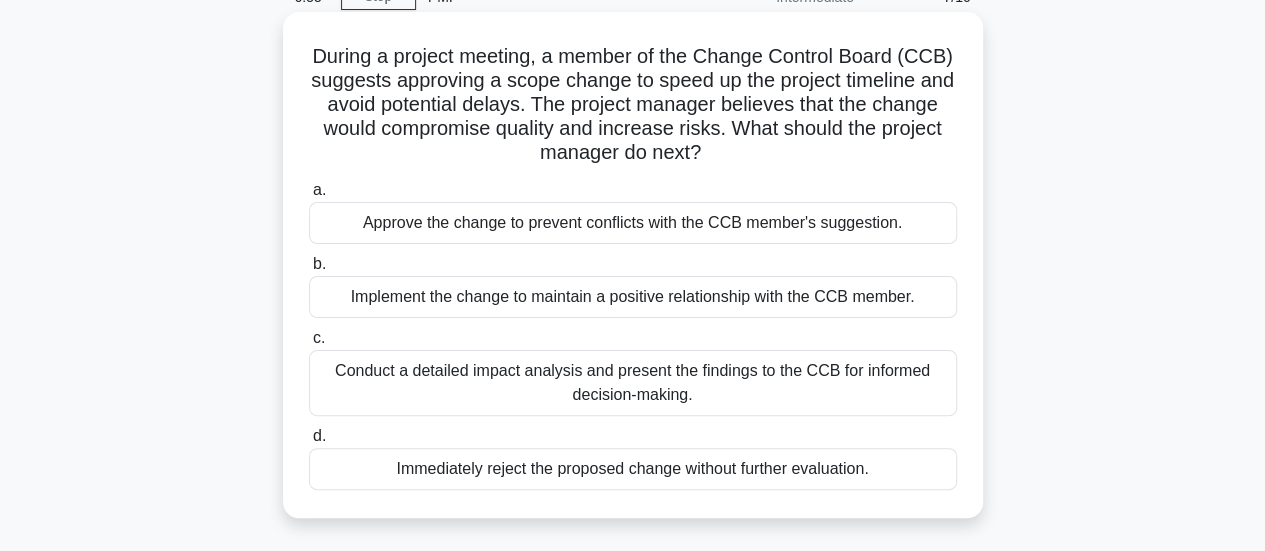 click on "Conduct a detailed impact analysis and present the findings to the CCB for informed decision-making." at bounding box center (633, 383) 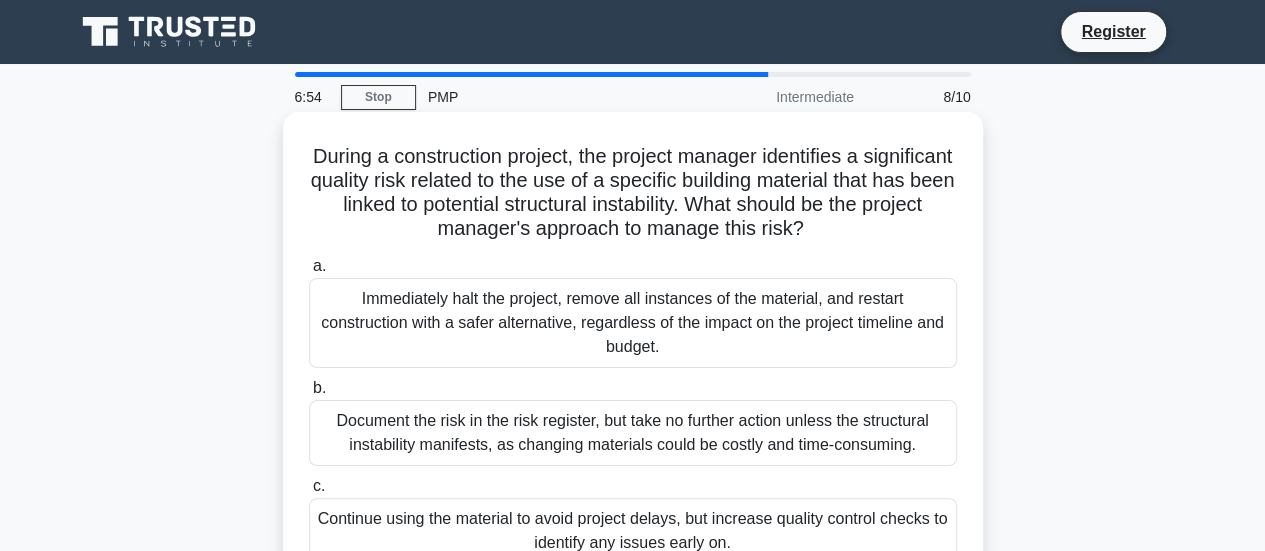 scroll, scrollTop: 100, scrollLeft: 0, axis: vertical 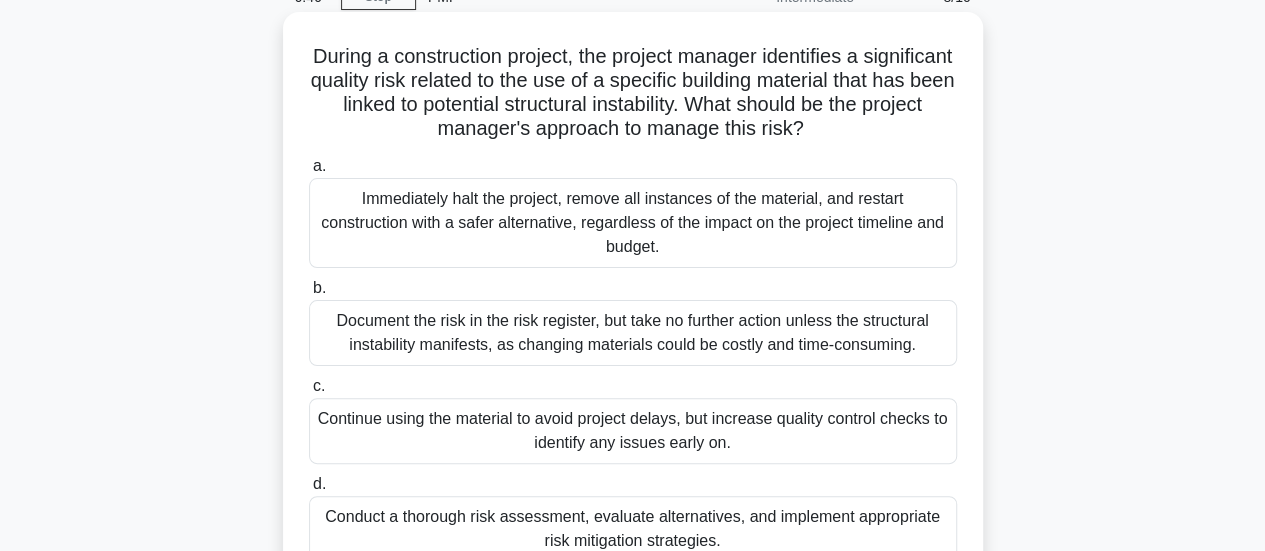 drag, startPoint x: 726, startPoint y: 53, endPoint x: 901, endPoint y: 126, distance: 189.6154 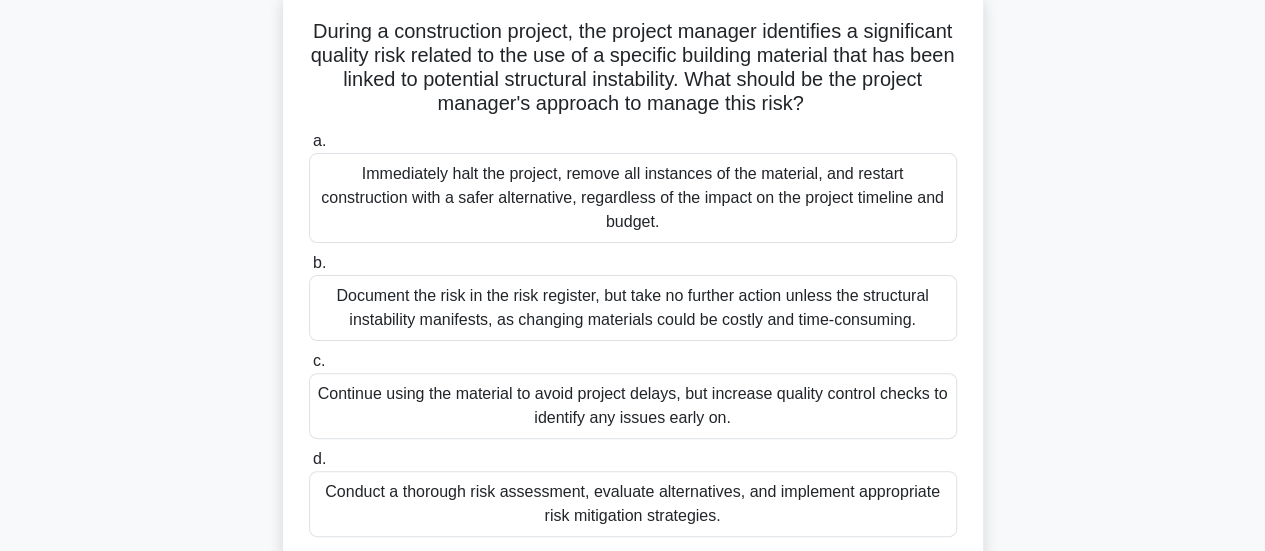 scroll, scrollTop: 200, scrollLeft: 0, axis: vertical 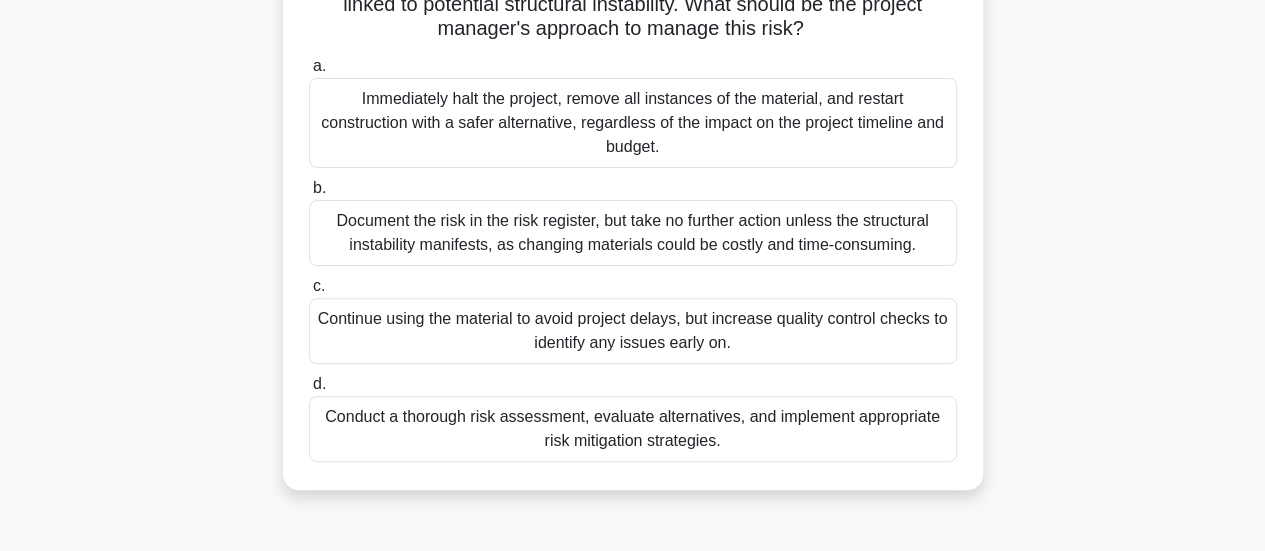 click on "Conduct a thorough risk assessment, evaluate alternatives, and implement appropriate risk mitigation strategies." at bounding box center [633, 429] 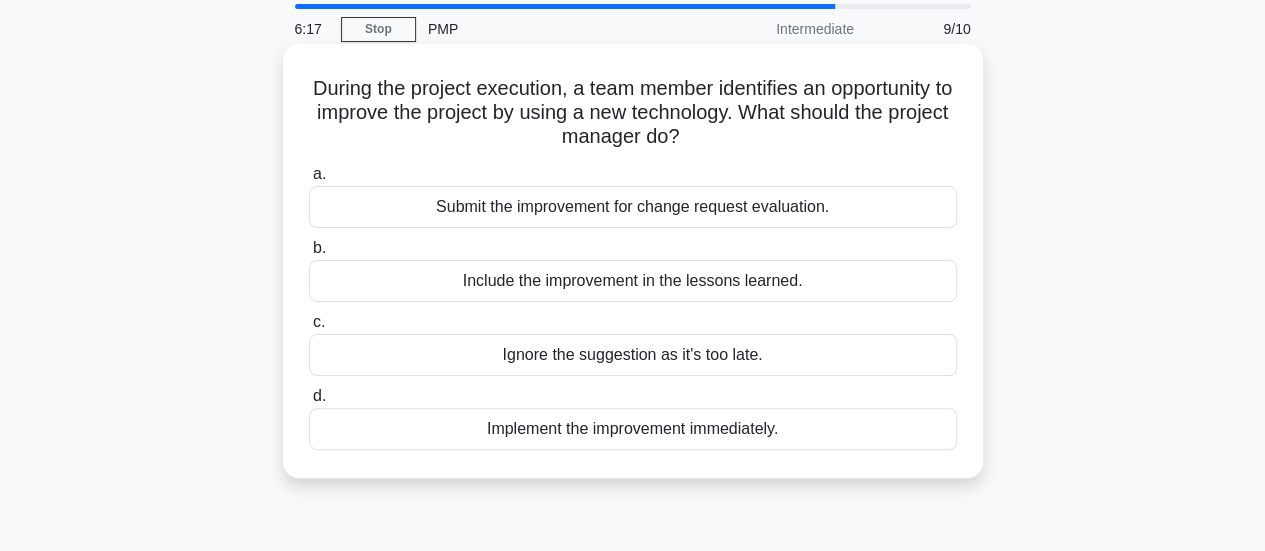 scroll, scrollTop: 100, scrollLeft: 0, axis: vertical 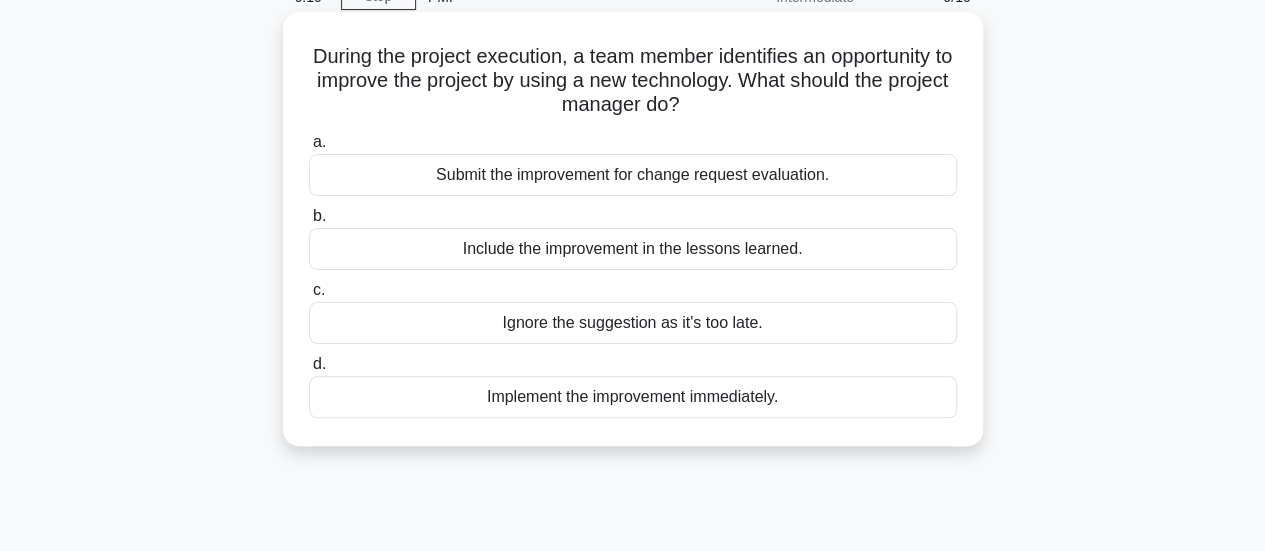 drag, startPoint x: 657, startPoint y: 69, endPoint x: 777, endPoint y: 100, distance: 123.9395 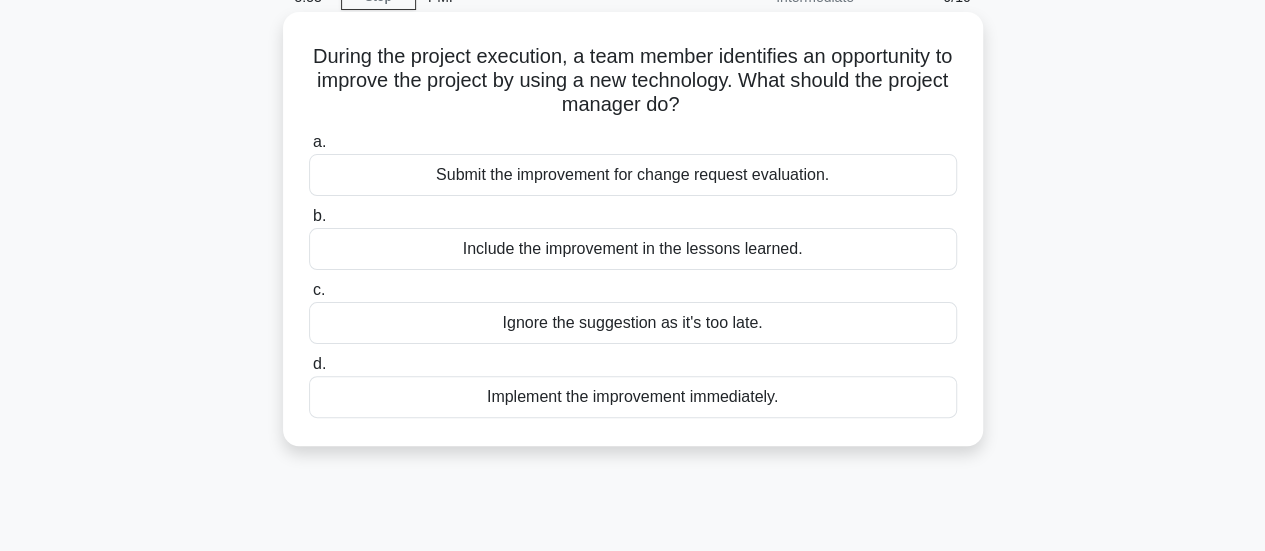 click on "Submit the improvement for change request evaluation." at bounding box center [633, 175] 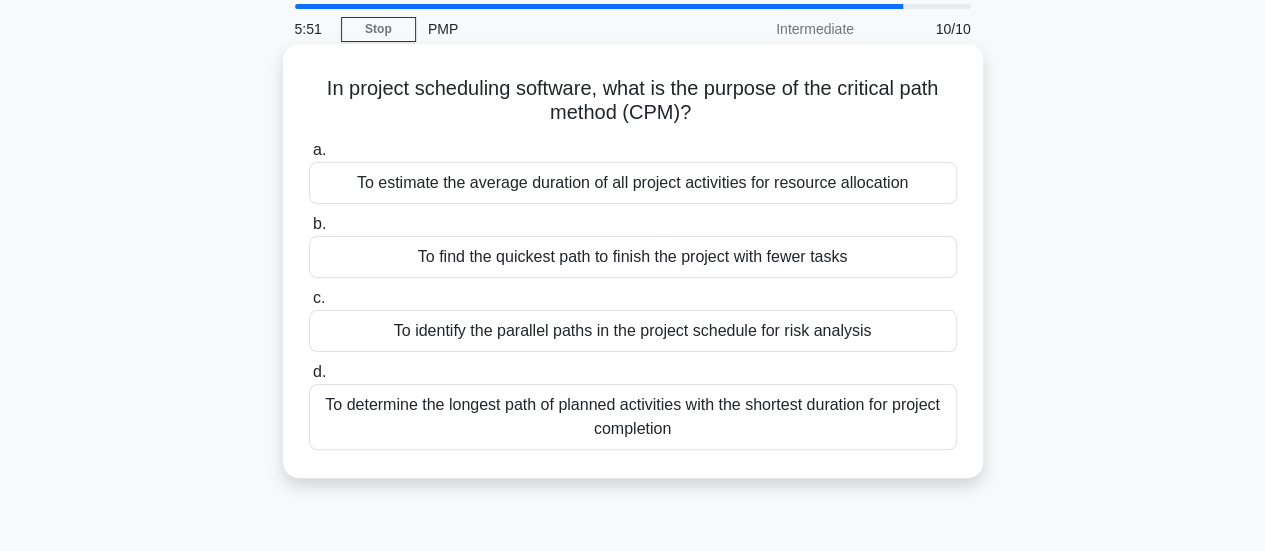 scroll, scrollTop: 100, scrollLeft: 0, axis: vertical 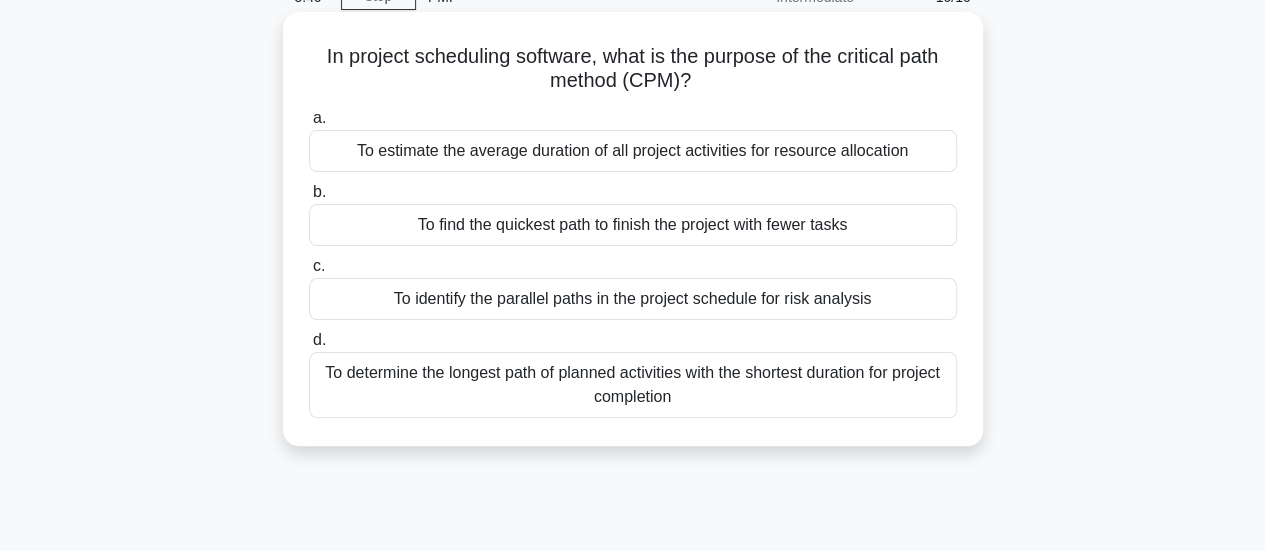 drag, startPoint x: 580, startPoint y: 61, endPoint x: 787, endPoint y: 75, distance: 207.47289 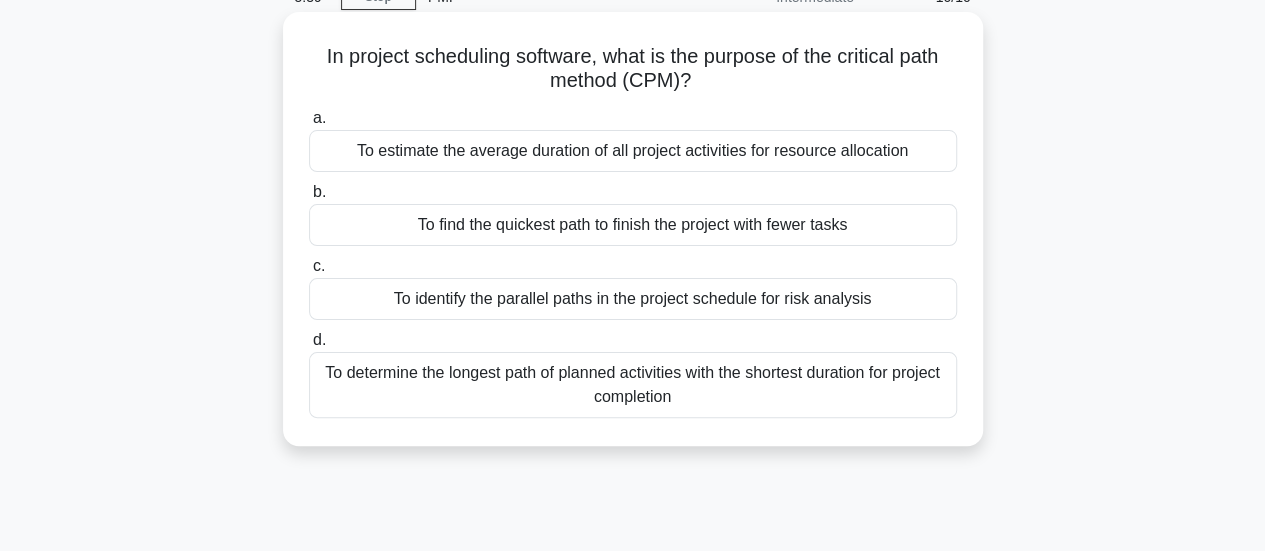 click on "To identify the parallel paths in the project schedule for risk analysis" at bounding box center [633, 299] 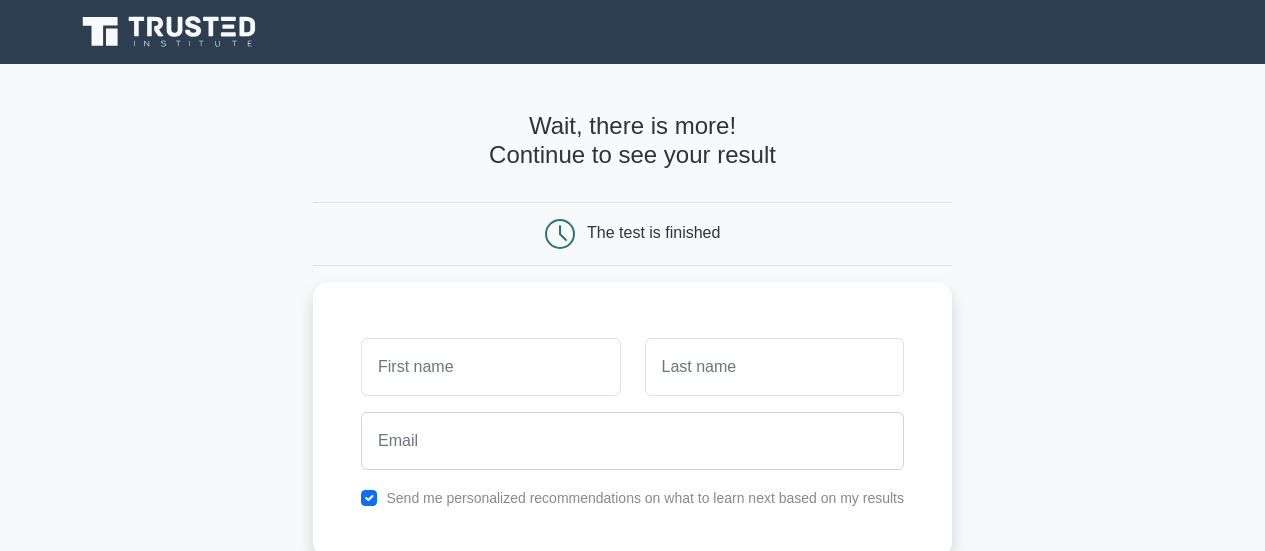 scroll, scrollTop: 0, scrollLeft: 0, axis: both 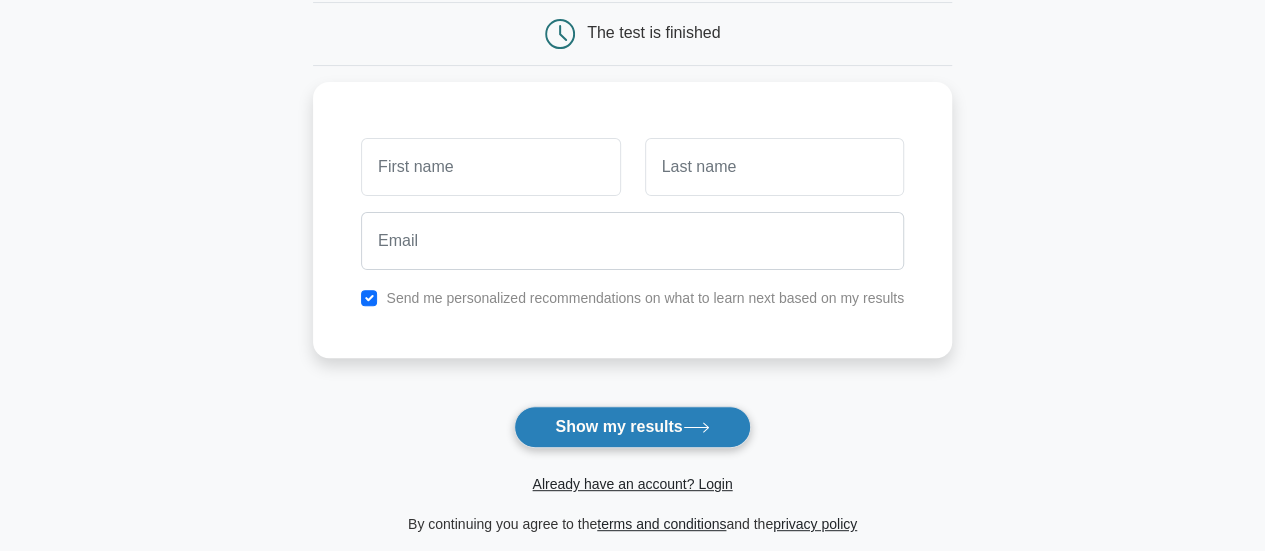 click on "Show my results" at bounding box center [632, 427] 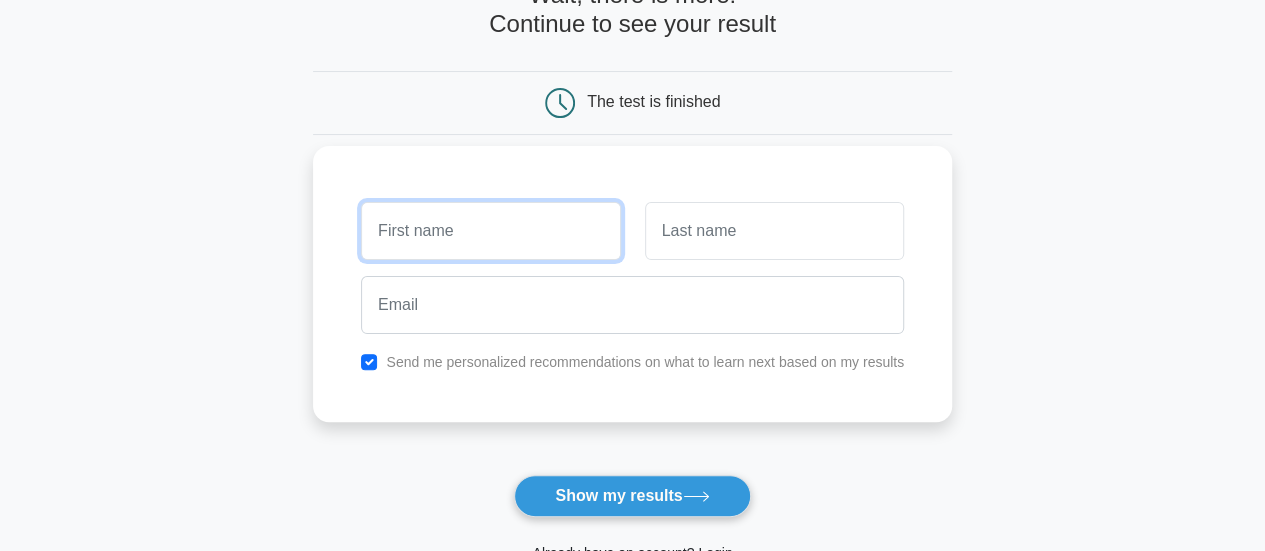 scroll, scrollTop: 100, scrollLeft: 0, axis: vertical 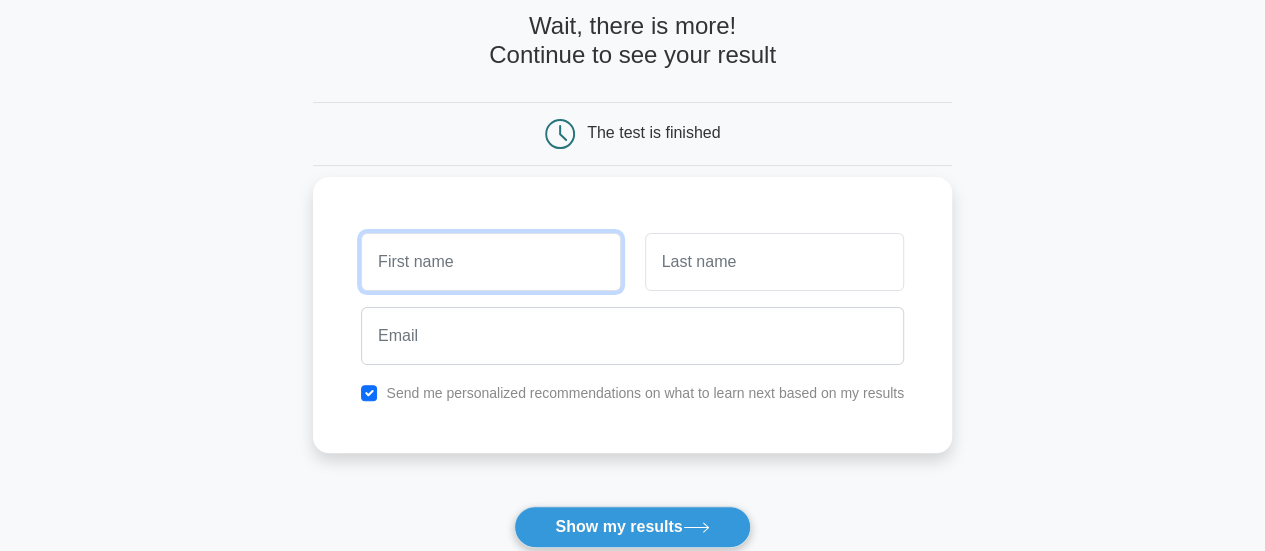 click at bounding box center (490, 262) 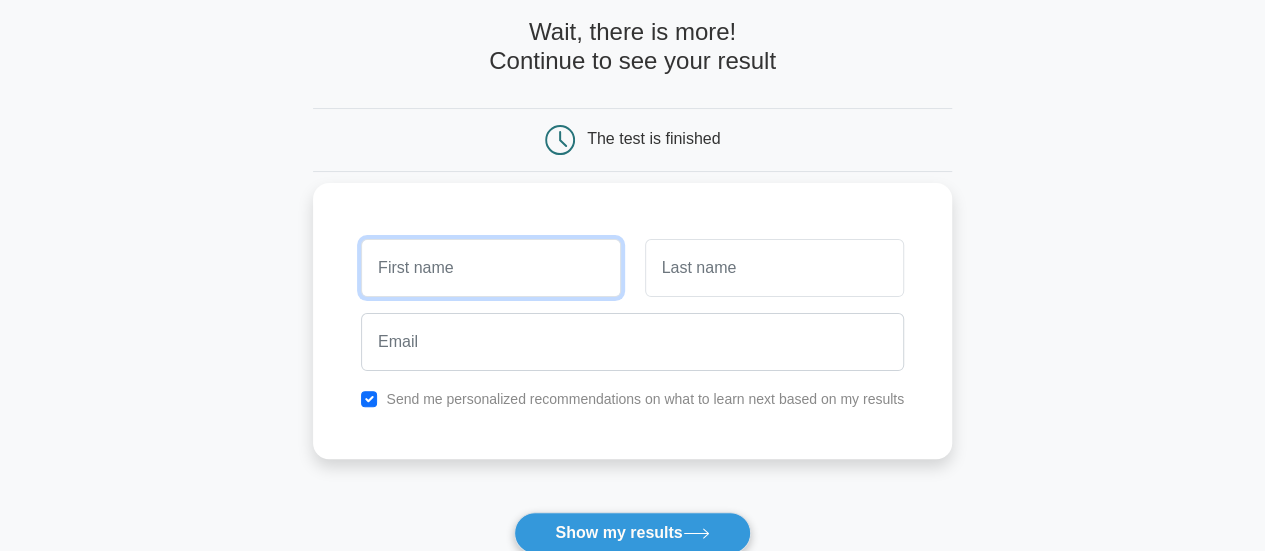 scroll, scrollTop: 0, scrollLeft: 0, axis: both 